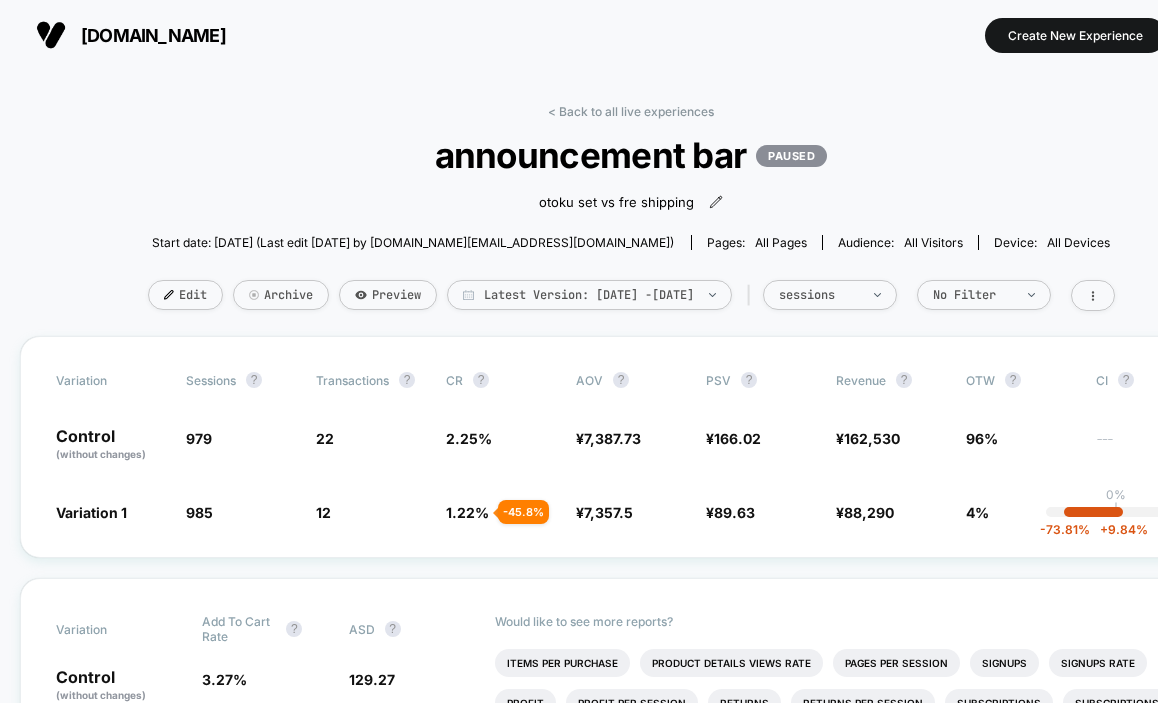 scroll, scrollTop: 0, scrollLeft: 0, axis: both 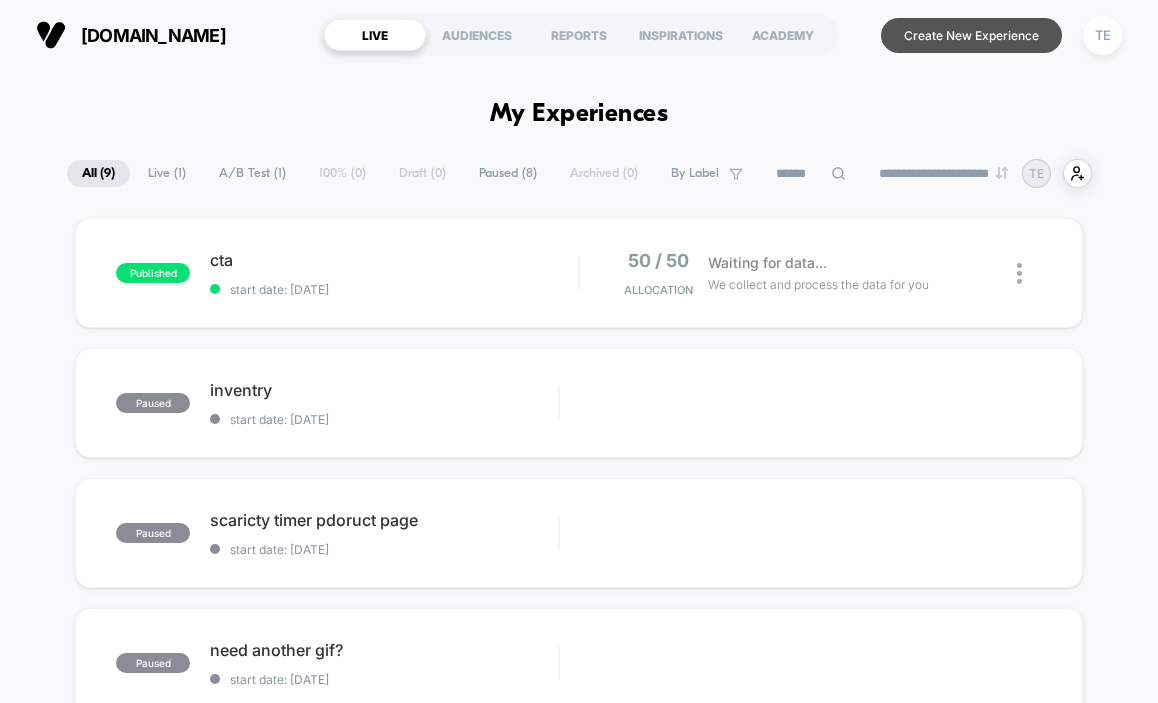 click on "Create New Experience" at bounding box center [971, 35] 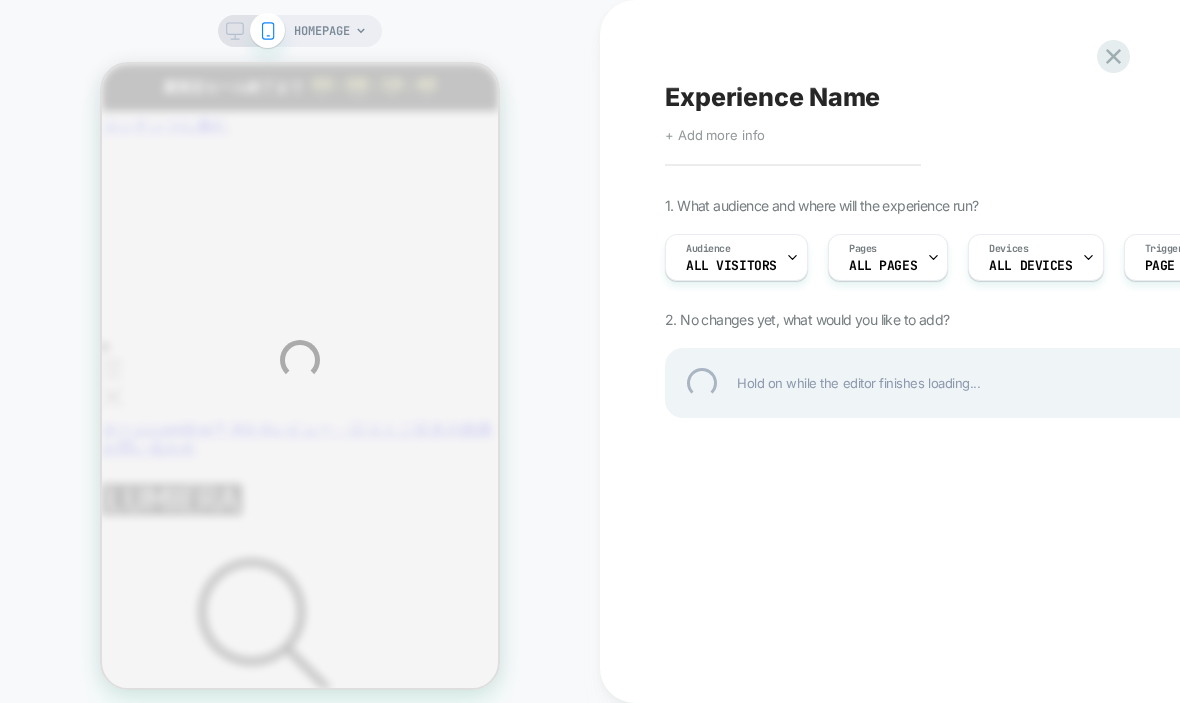 scroll, scrollTop: 0, scrollLeft: 0, axis: both 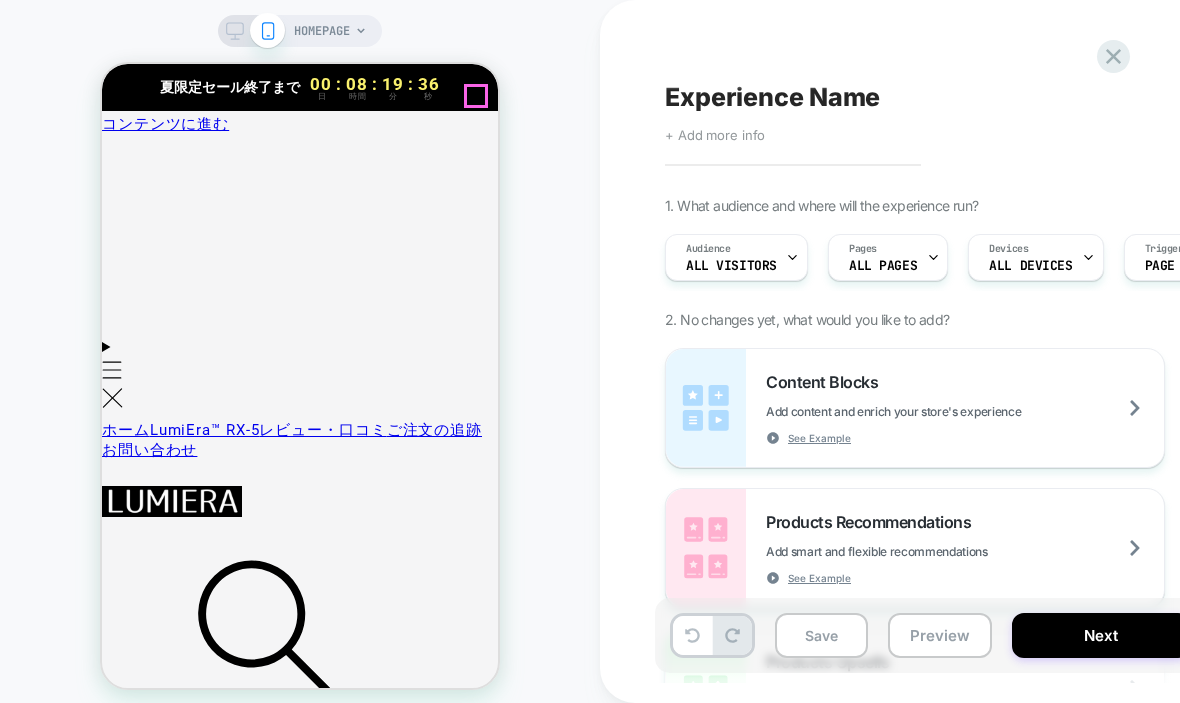 click 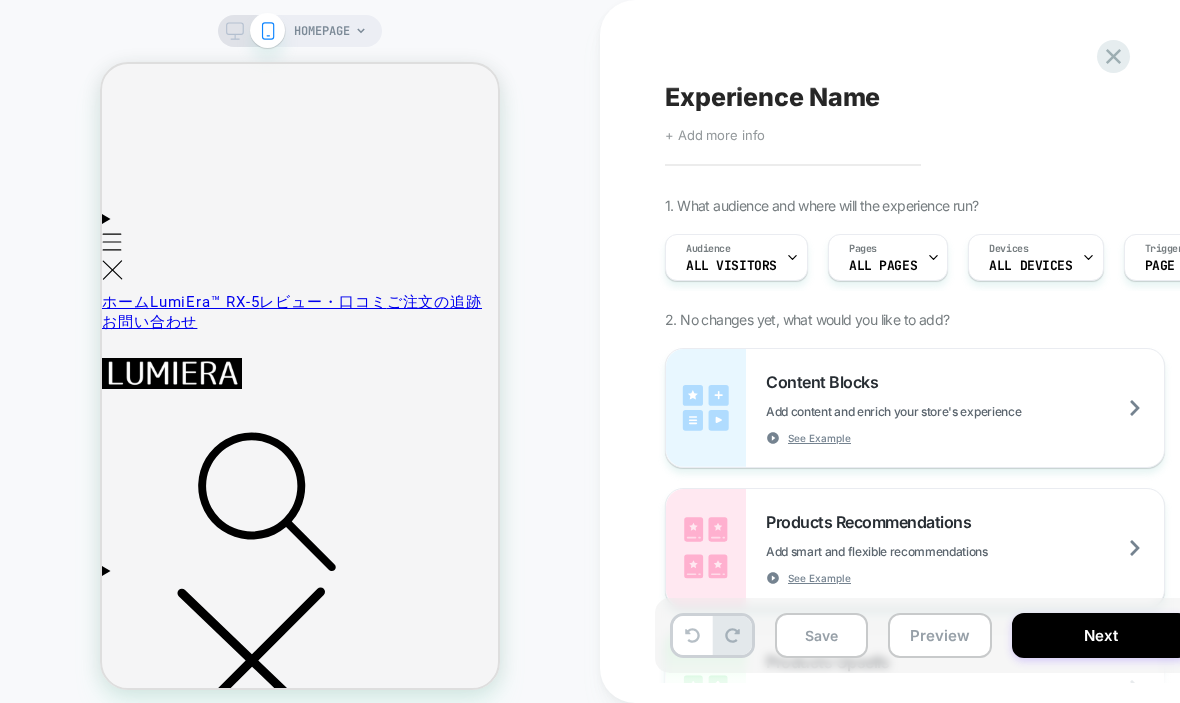 scroll, scrollTop: 22, scrollLeft: 0, axis: vertical 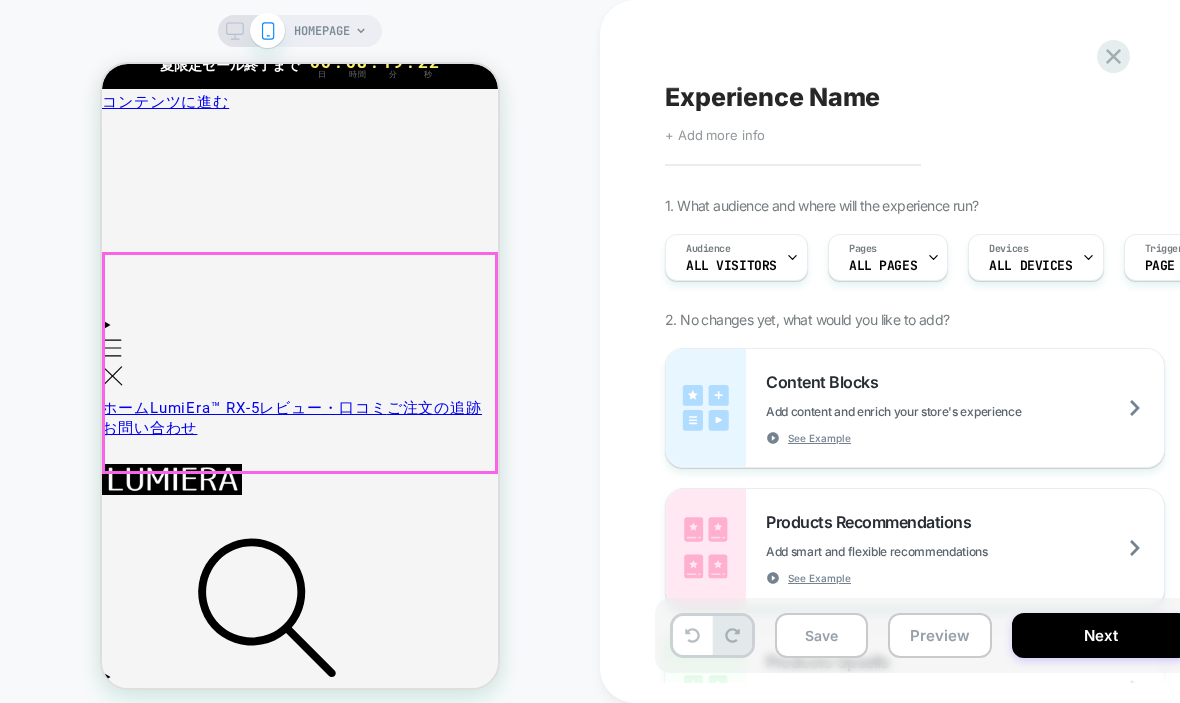 click on "LumiEra™ RX-5
高画質の時代に、あえて懐かしさを。
詳細を見る" at bounding box center [300, 5135] 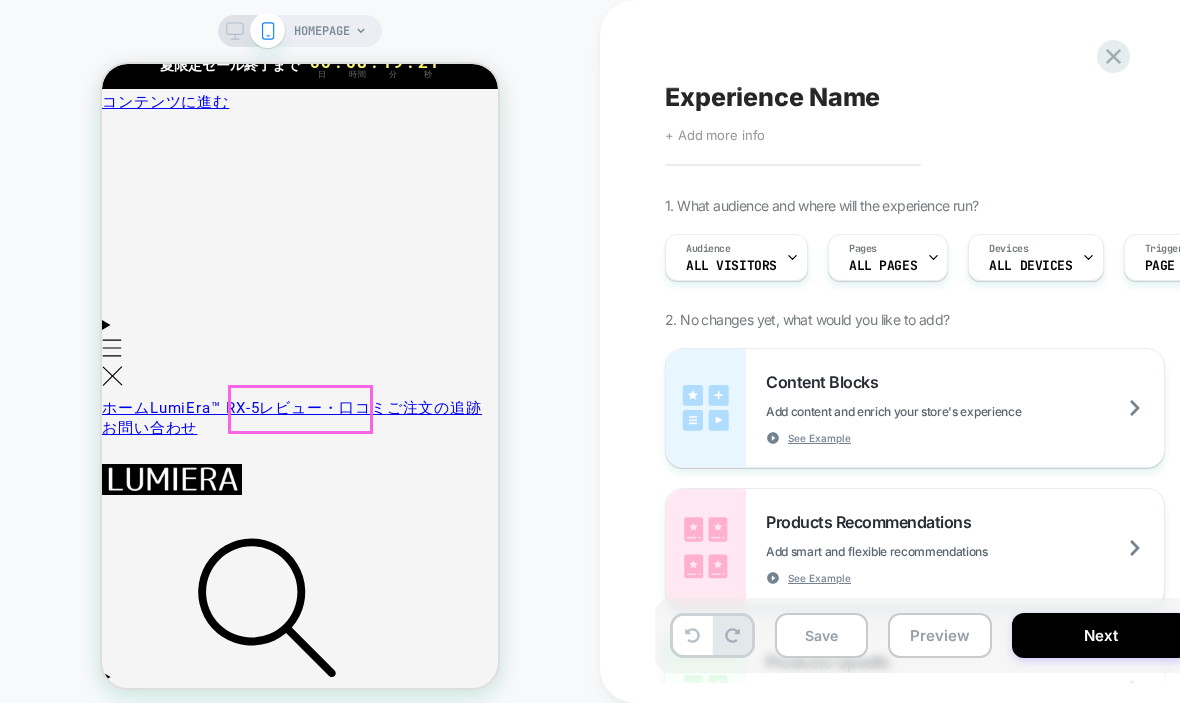 click on "詳細を見る" at bounding box center (142, 5178) 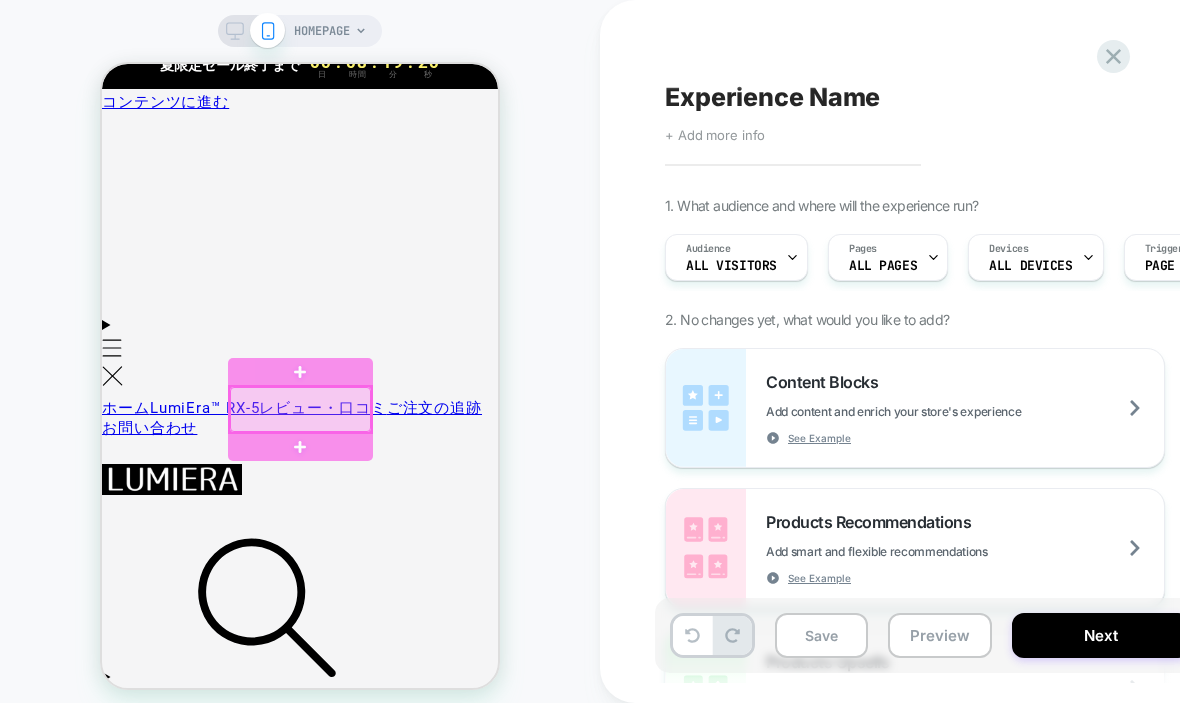 click at bounding box center (300, 409) 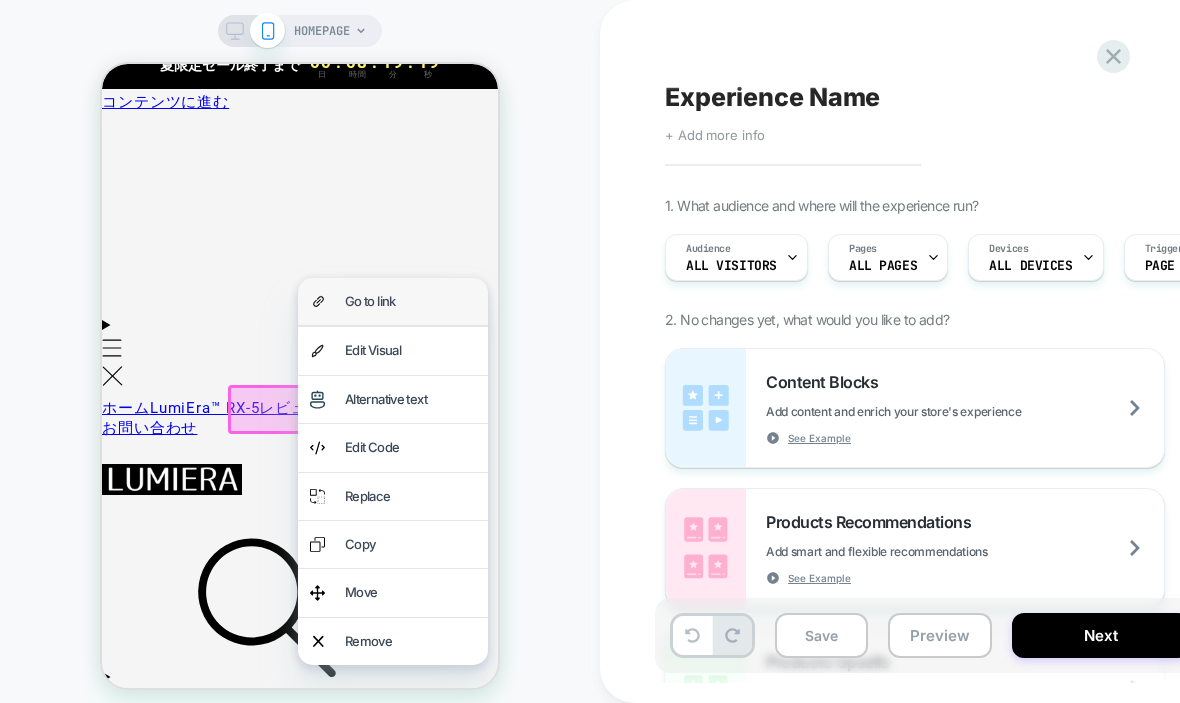 click on "Go to link" at bounding box center [393, 301] 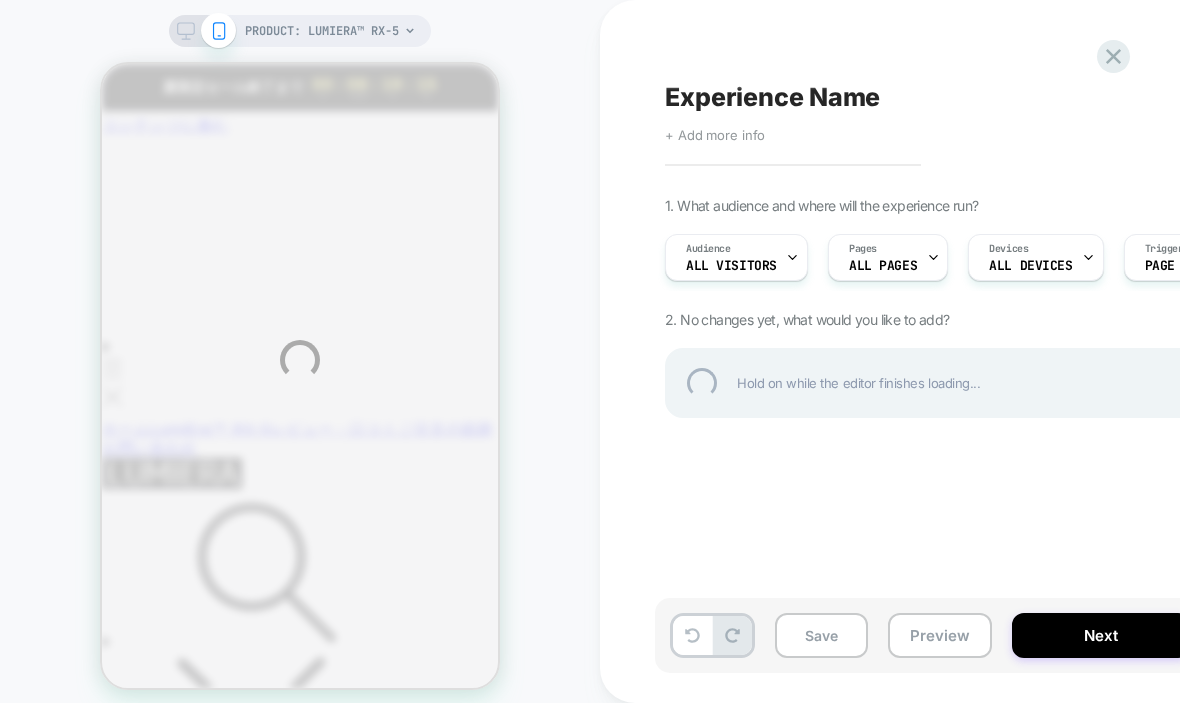 scroll, scrollTop: 0, scrollLeft: 0, axis: both 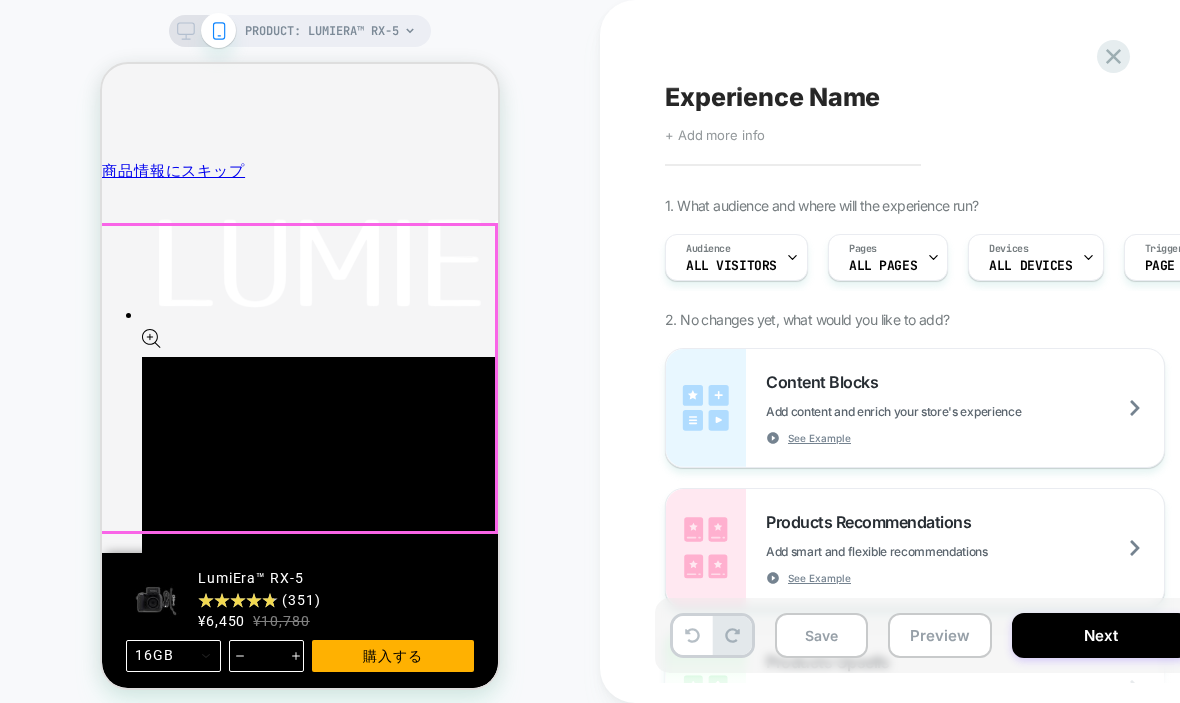 click at bounding box center (852, 25719) 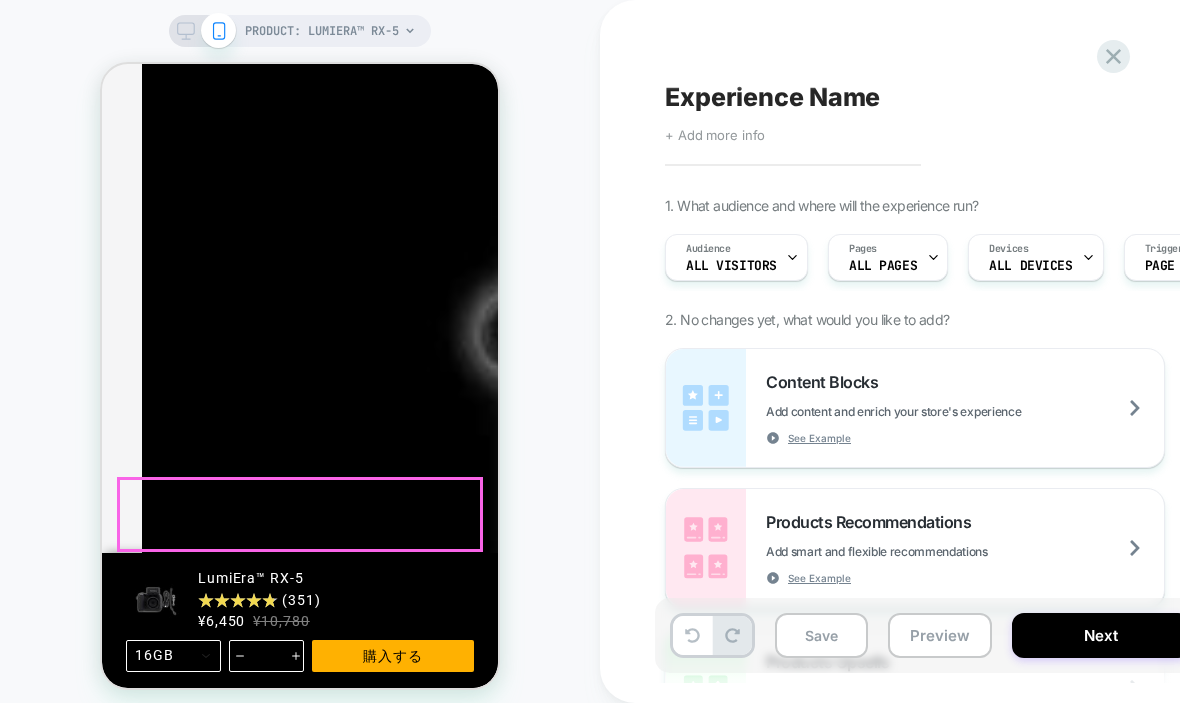 scroll, scrollTop: 4363, scrollLeft: 0, axis: vertical 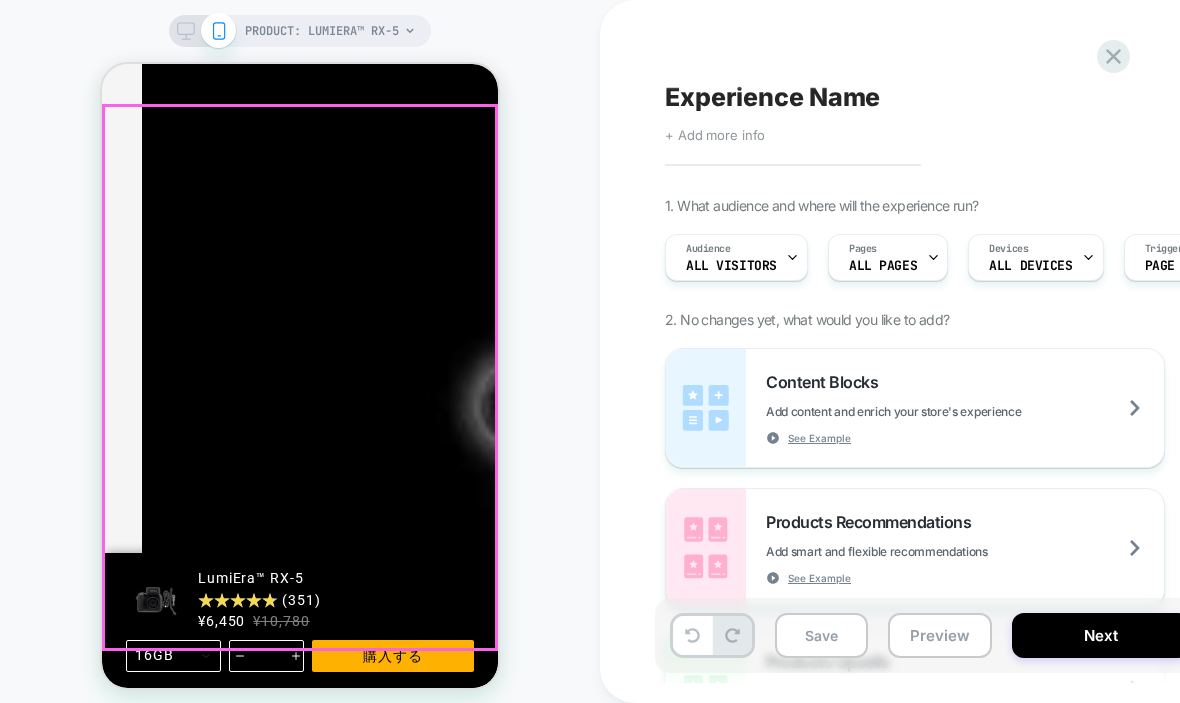 click on "スマホでは真似できない、本物の撮影体験
単なる画質や機能の違いではない、感覚と空気感を映し出す特別な一台。
レトロ感溢れる映像
圧倒的なコスパ" at bounding box center [300, 26410] 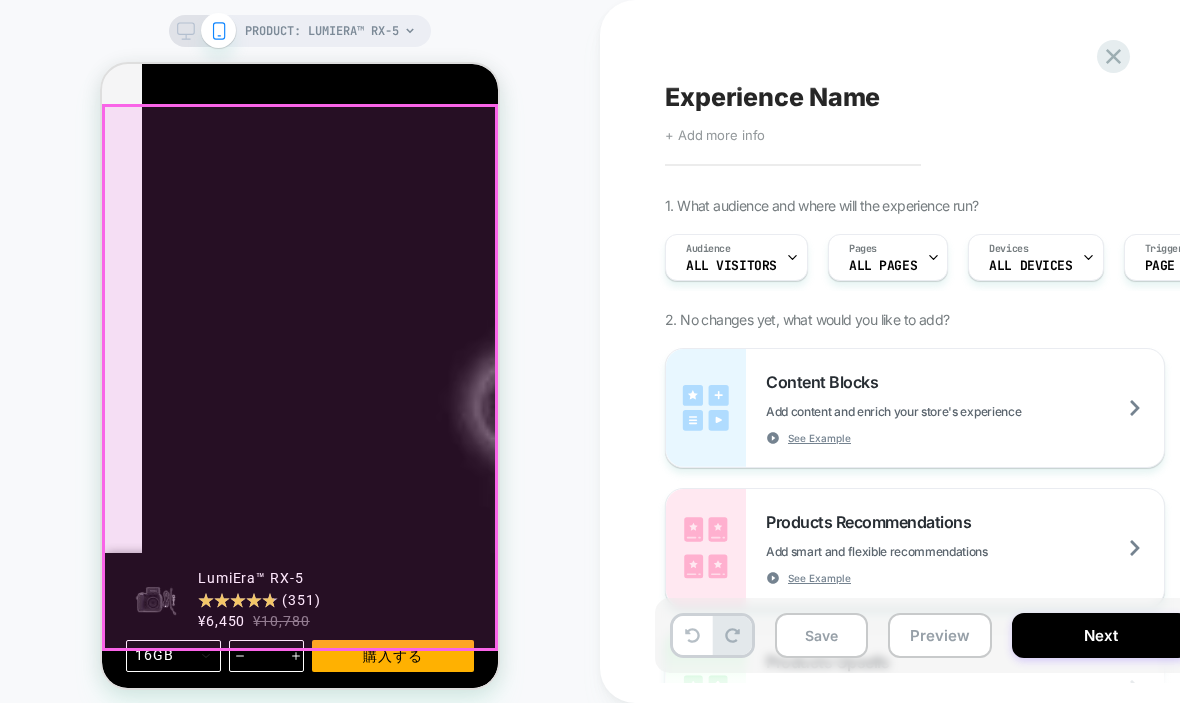 click on "スマホでは真似できない、本物の撮影体験
単なる画質や機能の違いではない、感覚と空気感を映し出す特別な一台。
レトロ感溢れる映像
圧倒的なコスパ" at bounding box center [300, 26410] 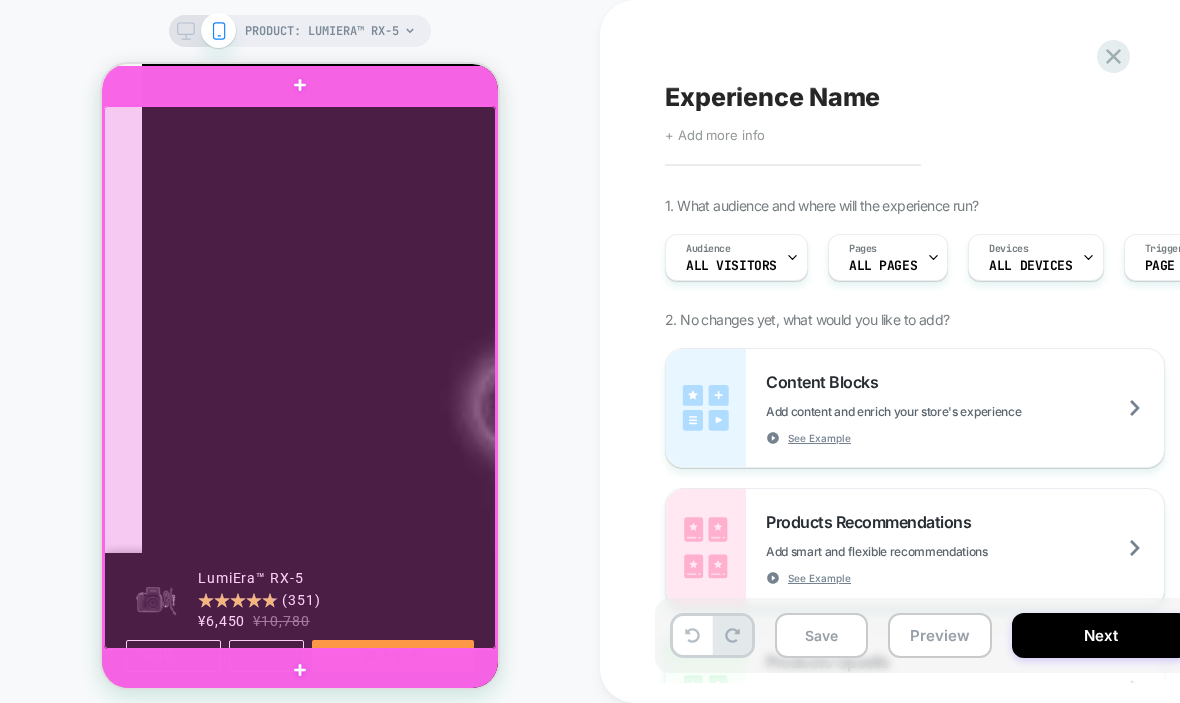 click at bounding box center [300, 377] 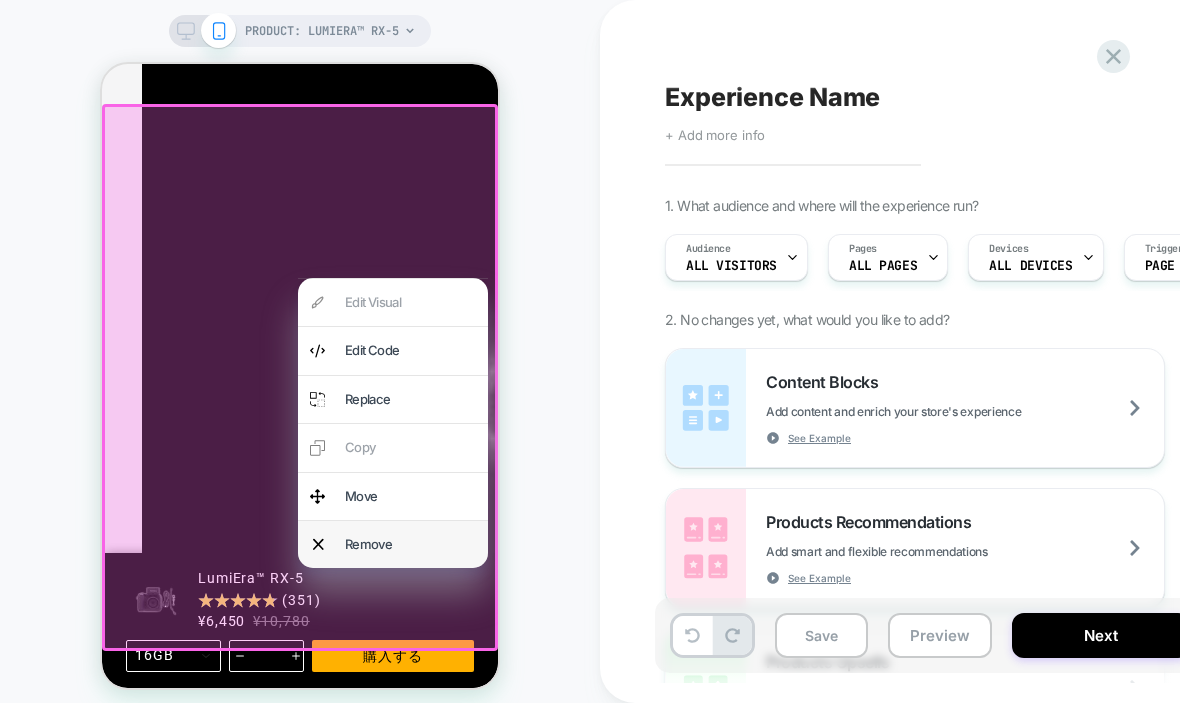 drag, startPoint x: 433, startPoint y: 504, endPoint x: 430, endPoint y: 540, distance: 36.124783 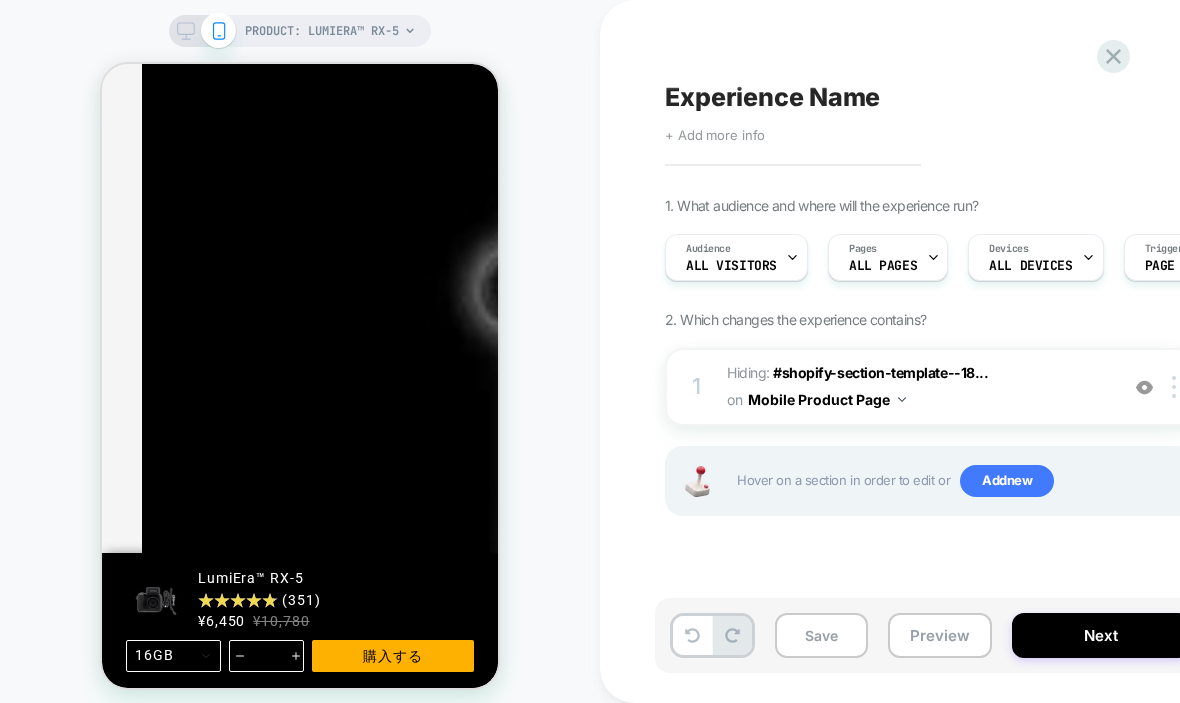 scroll, scrollTop: 4488, scrollLeft: 0, axis: vertical 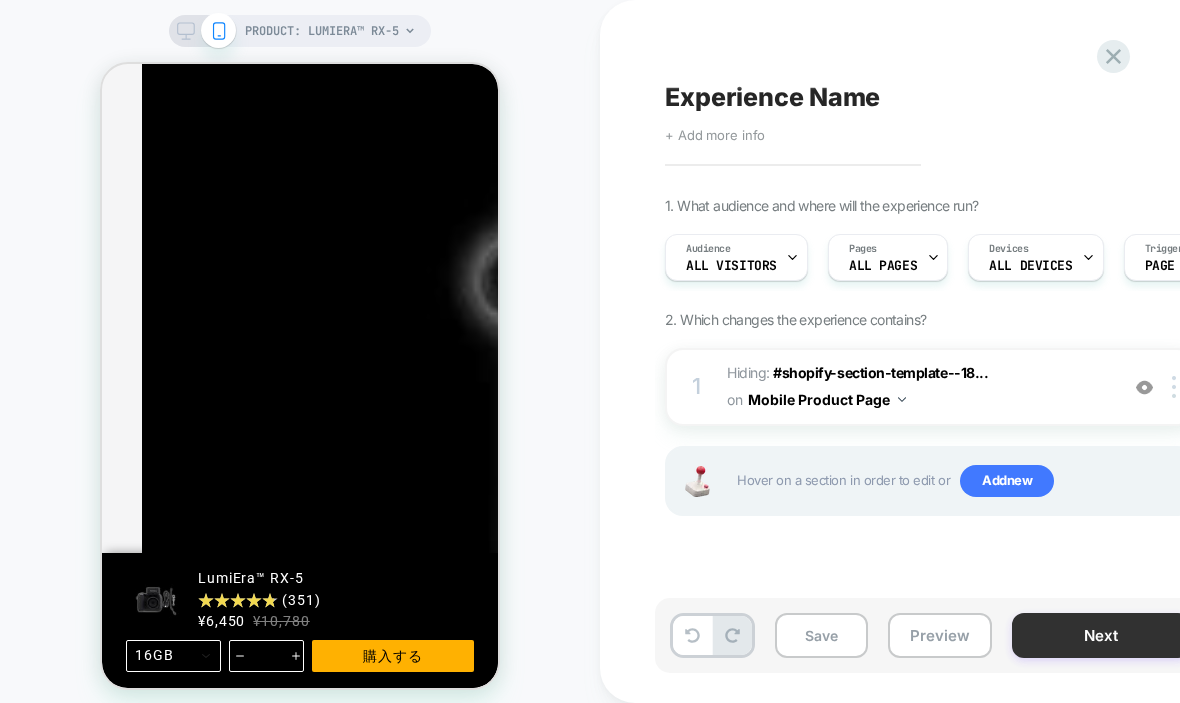 click on "Next" at bounding box center [1101, 635] 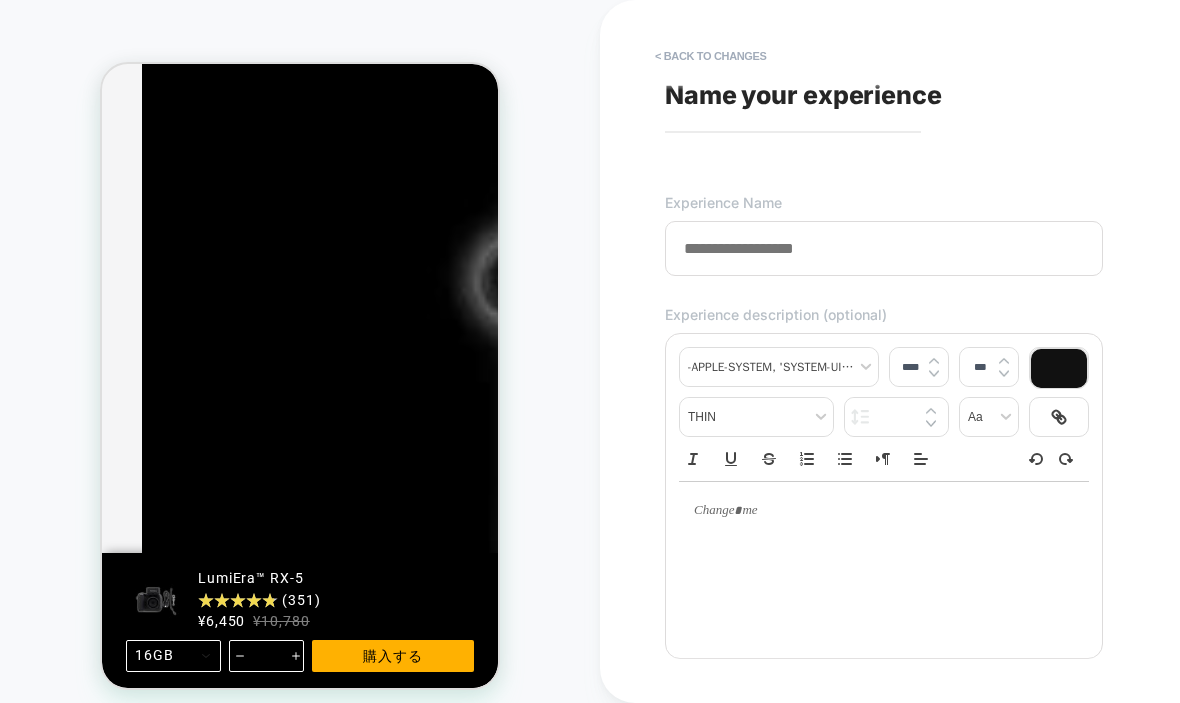 click on "**********" at bounding box center [1030, 351] 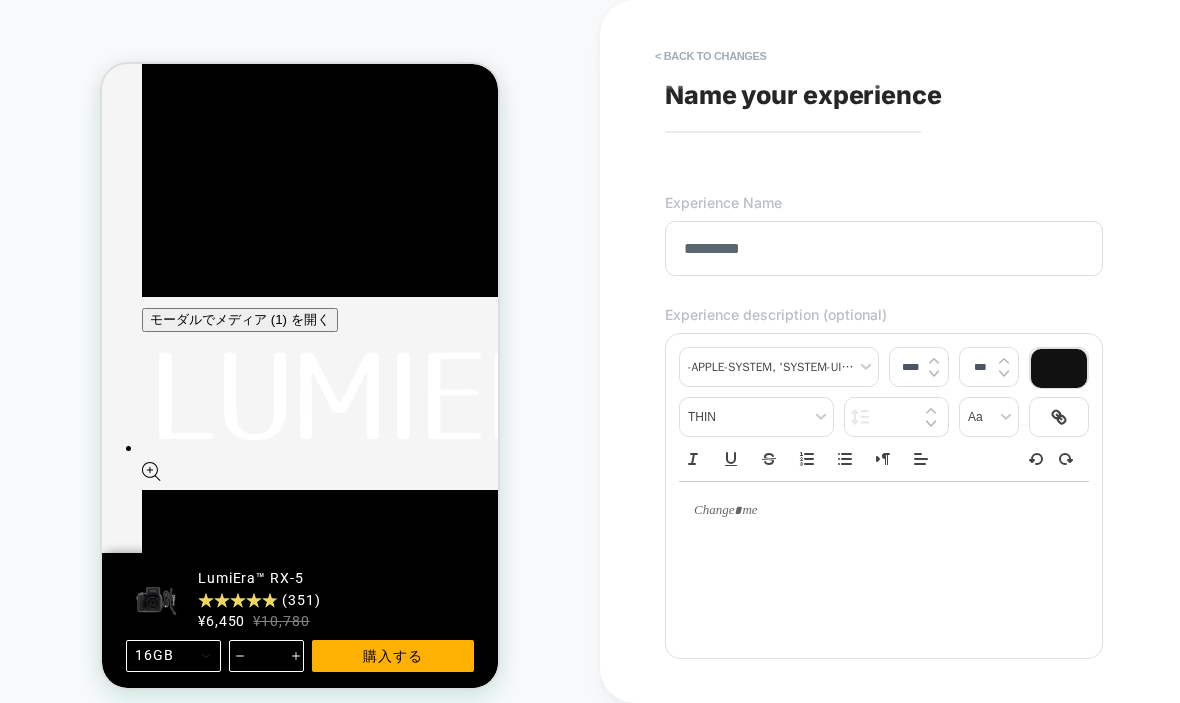 scroll, scrollTop: 5582, scrollLeft: 0, axis: vertical 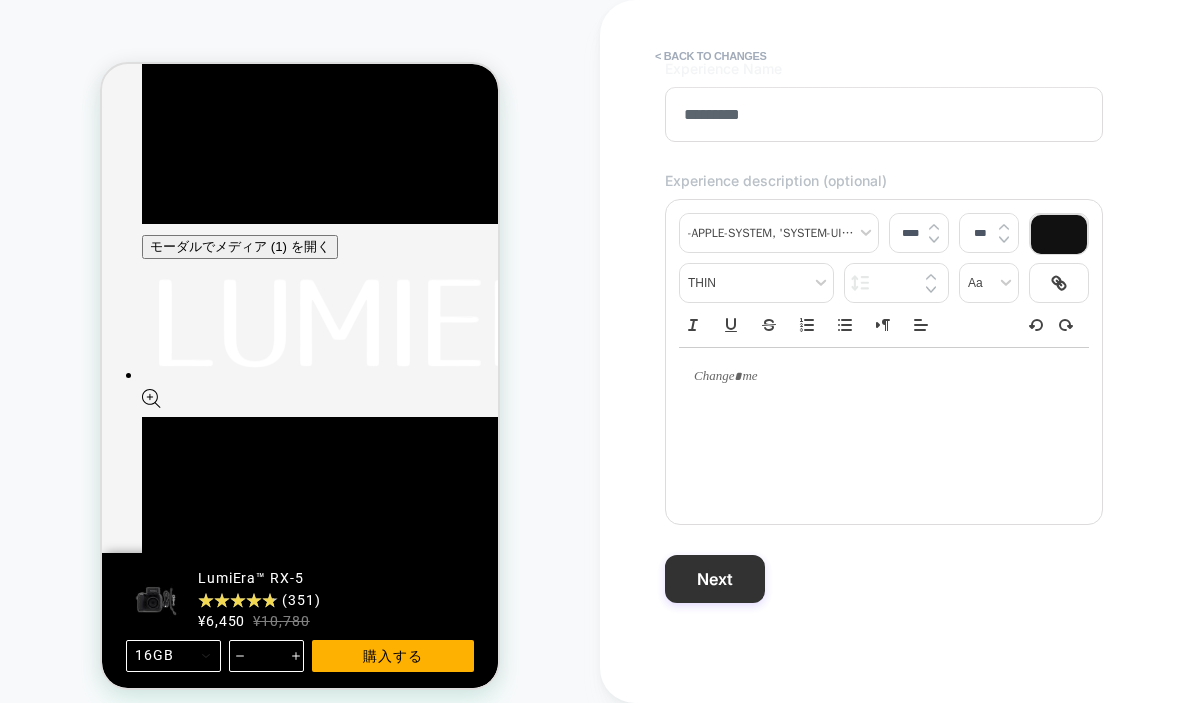 type on "*********" 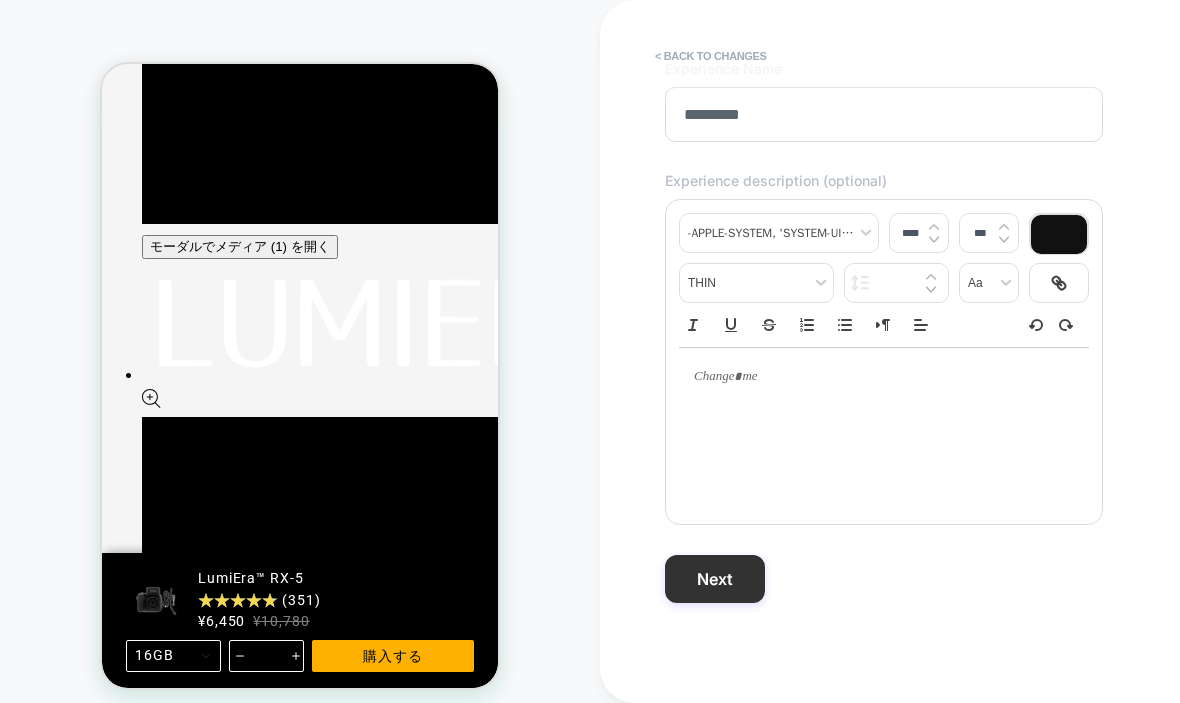 scroll, scrollTop: 5582, scrollLeft: 0, axis: vertical 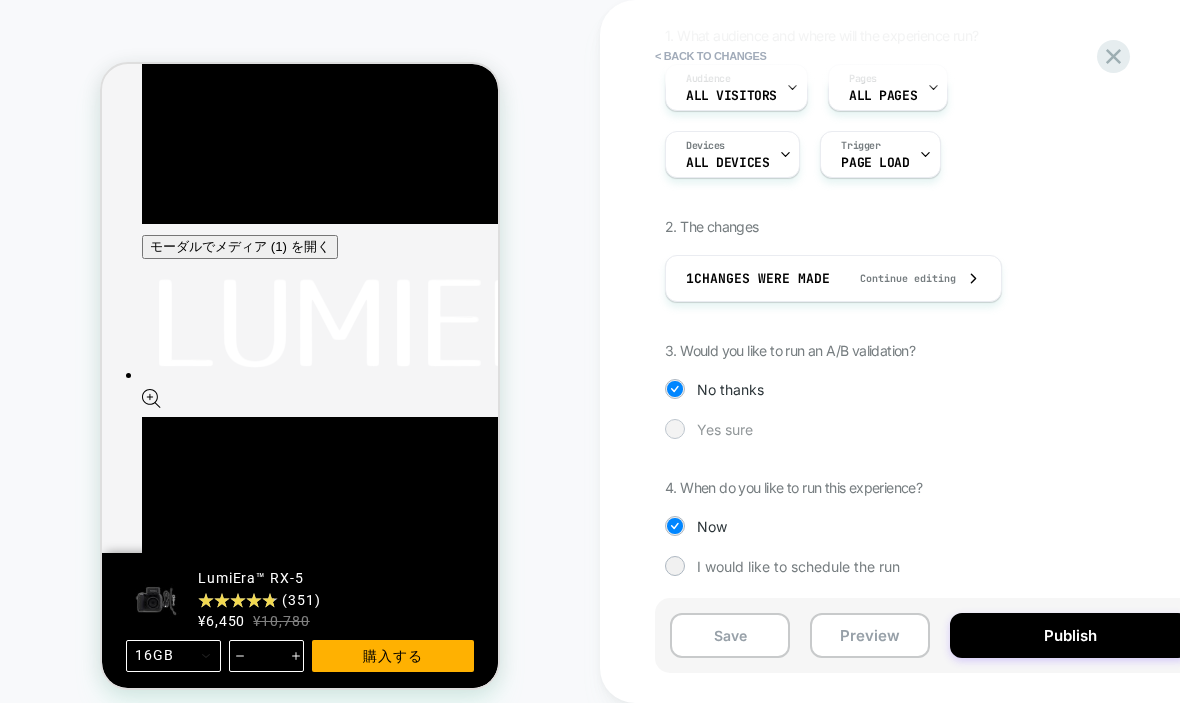 click on "Yes sure" at bounding box center [930, 429] 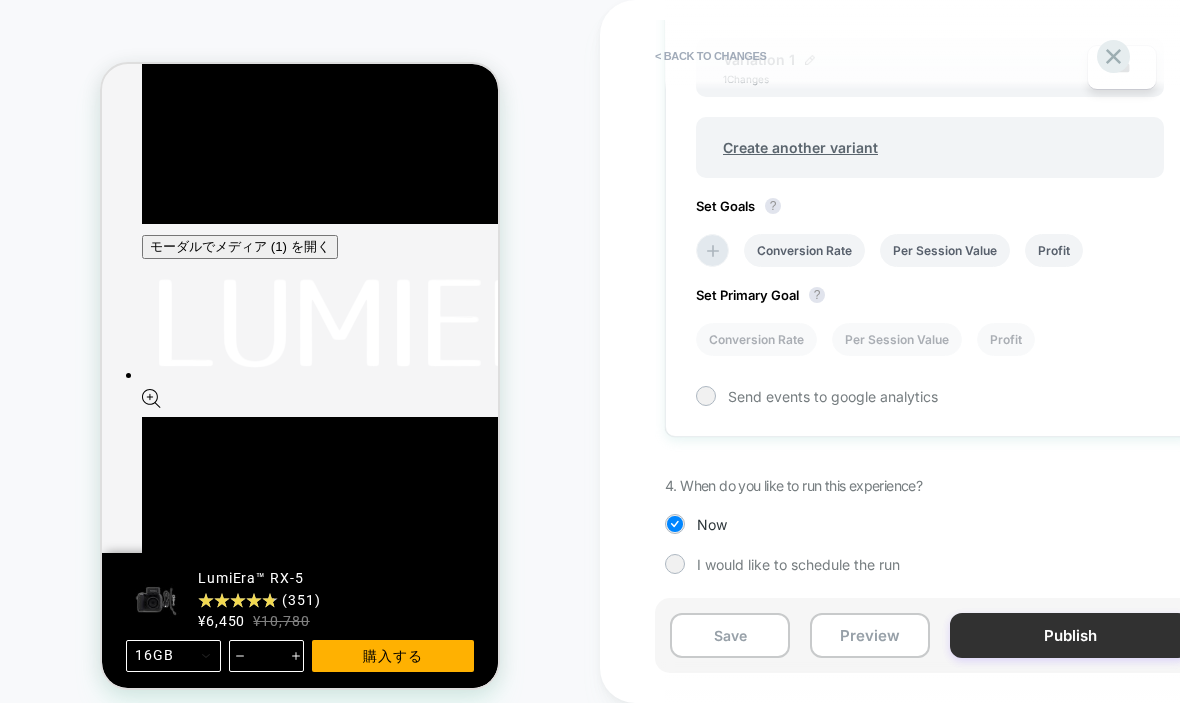 scroll, scrollTop: 738, scrollLeft: 0, axis: vertical 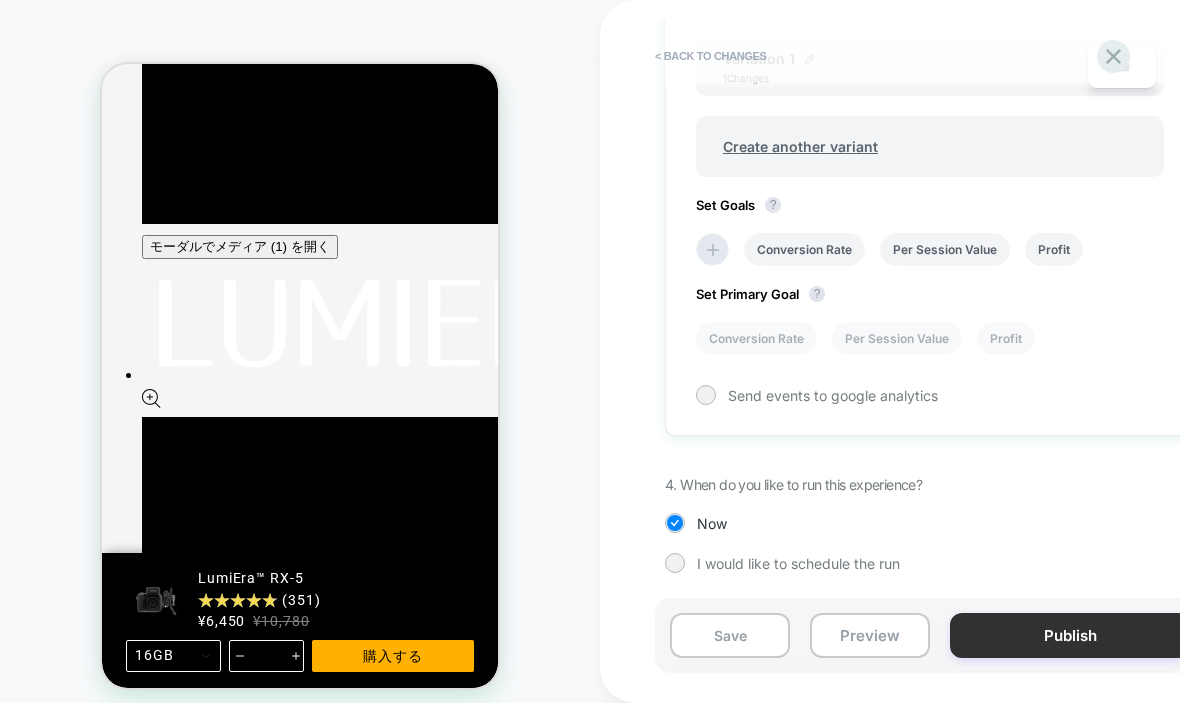 click on "Publish" at bounding box center (1070, 635) 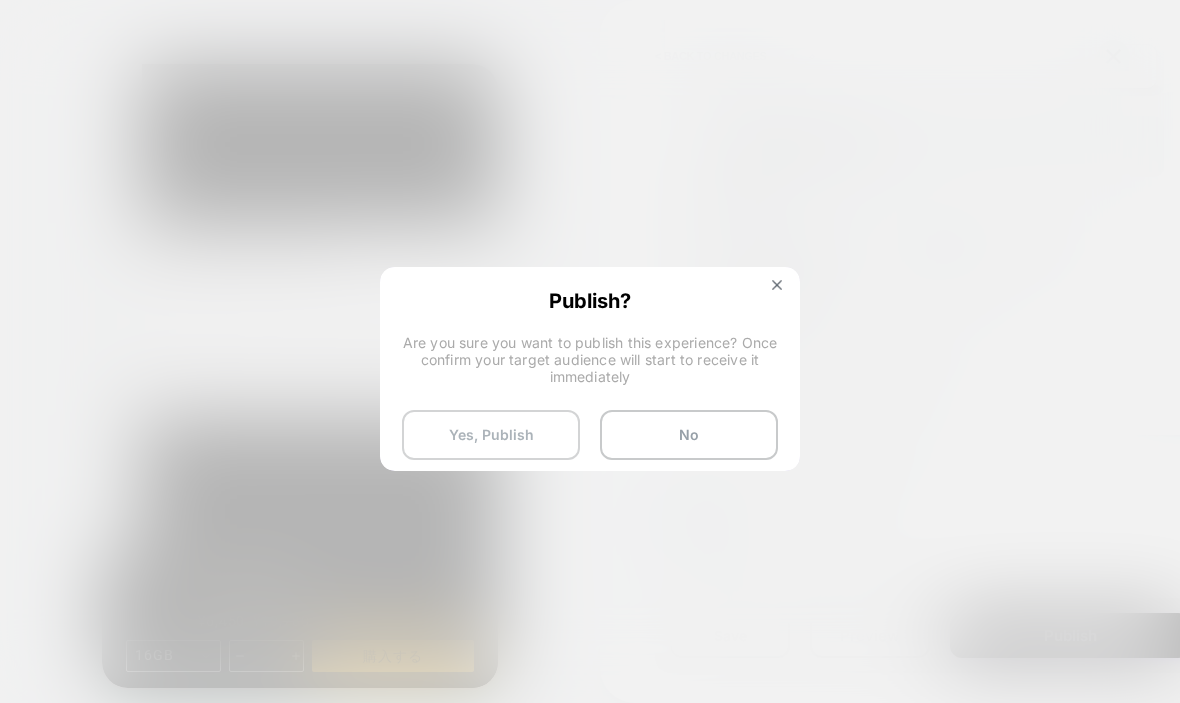 click on "Yes, Publish" at bounding box center [491, 435] 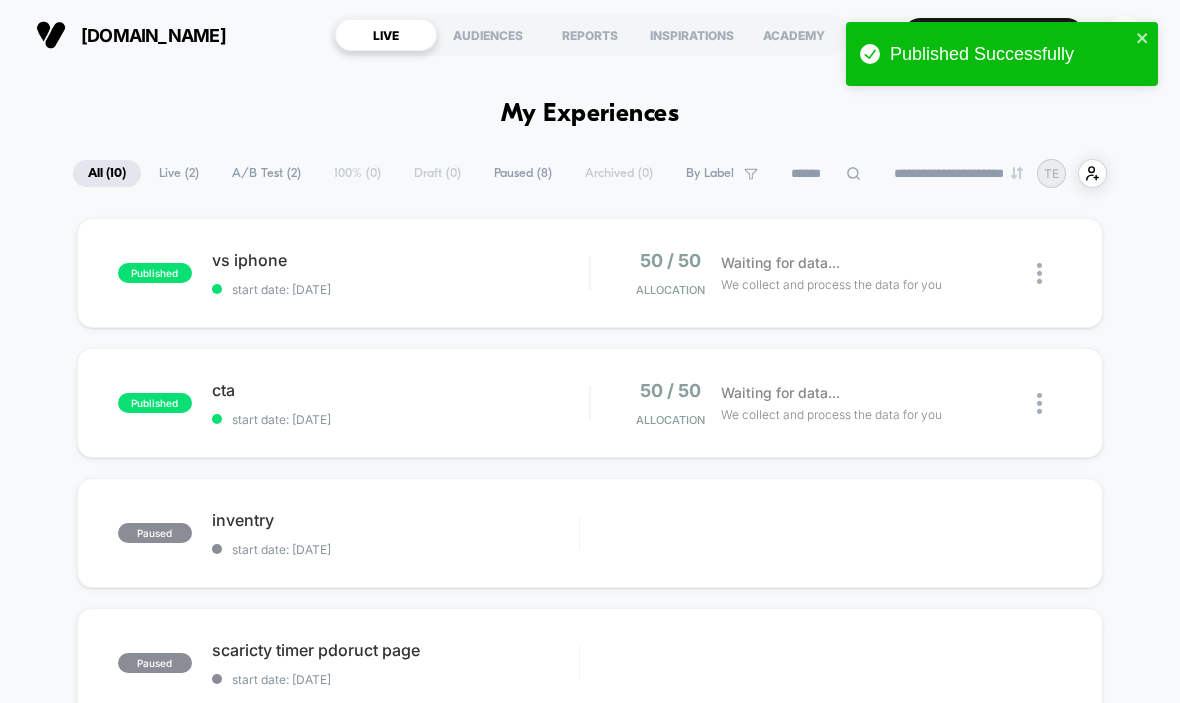 scroll, scrollTop: 0, scrollLeft: 0, axis: both 